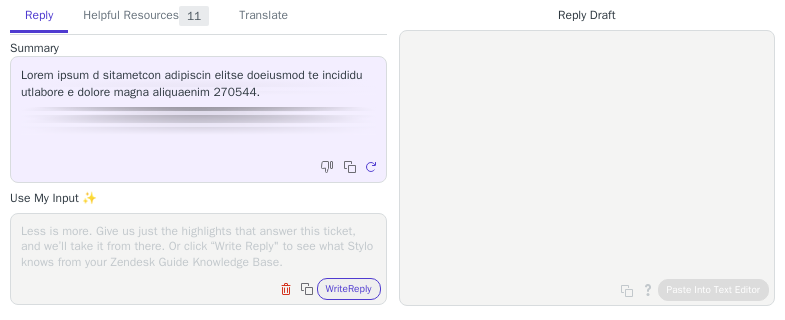 scroll, scrollTop: 0, scrollLeft: 0, axis: both 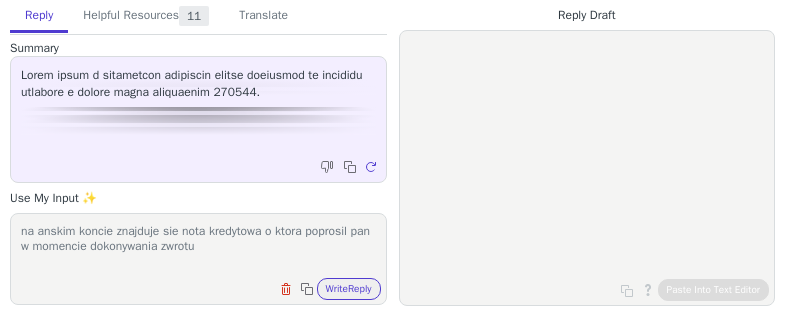 drag, startPoint x: 252, startPoint y: 253, endPoint x: 239, endPoint y: 250, distance: 13.341664 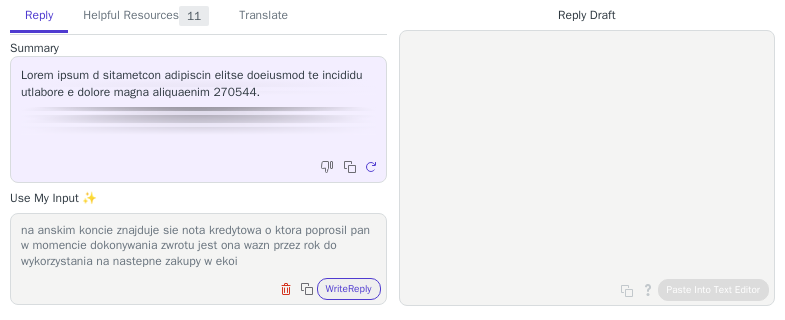 scroll, scrollTop: 32, scrollLeft: 0, axis: vertical 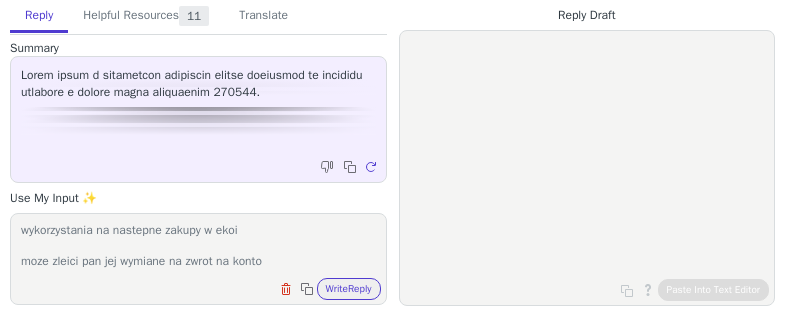 click on "na anskim koncie znajduje sie nota kredytowa o ktora poprosil pan w momencie dokonywania zwrotu jest ona wazn przez rok do wykorzystania na nastepne zakupy w ekoi
moze zleici pan jej wymiane na zwrot na konto" at bounding box center [198, 246] 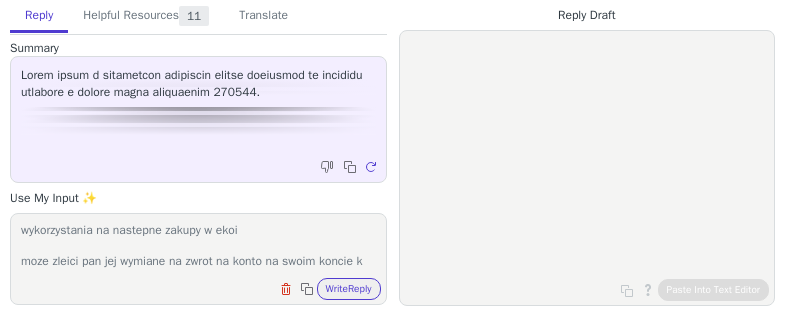 scroll, scrollTop: 48, scrollLeft: 0, axis: vertical 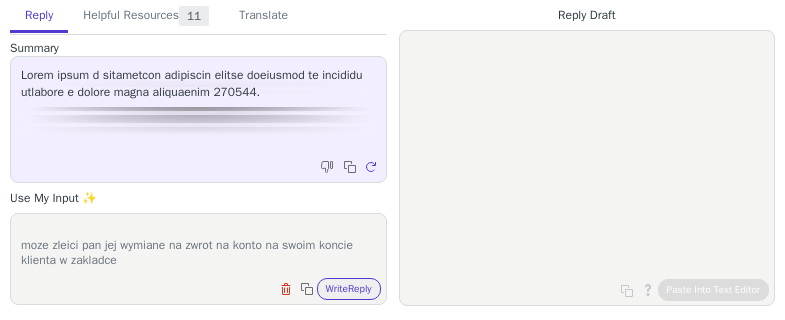 click on "na anskim koncie znajduje sie nota kredytowa o ktora poprosil pan w momencie dokonywania zwrotu jest ona wazn przez rok do wykorzystania na nastepne zakupy w ekoi
moze zleici pan jej wymiane na zwrot na konto na swoim koncie klienta w zakladce" at bounding box center (198, 246) 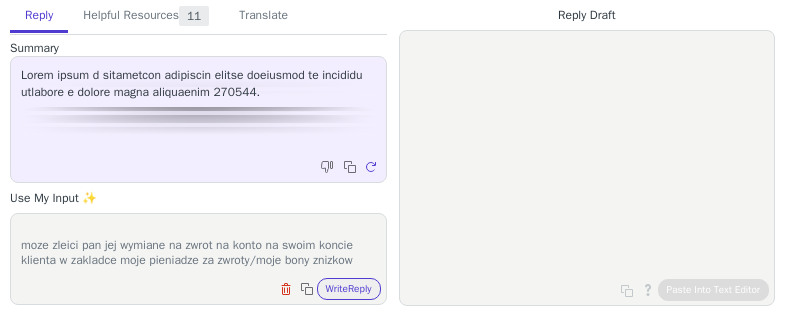 scroll, scrollTop: 63, scrollLeft: 0, axis: vertical 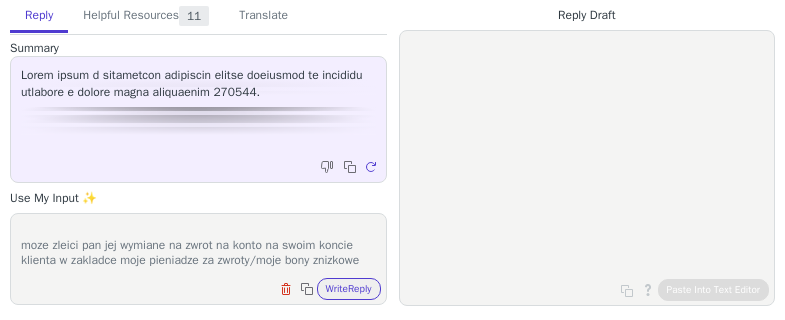 click on "Clear field Copy to clipboard Write  Reply" at bounding box center [208, 287] 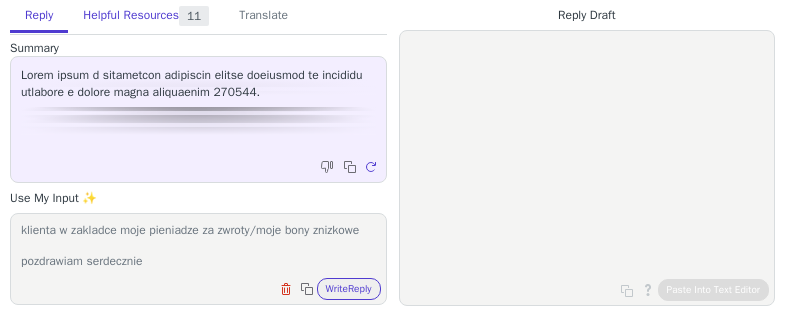 type on "na anskim koncie znajduje sie nota kredytowa o ktora poprosil pan w momencie dokonywania zwrotu jest ona wazn przez rok do wykorzystania na nastepne zakupy w ekoi
moze zleici pan jej wymiane na zwrot na konto na swoim koncie klienta w zakladce moje pieniadze za zwroty/moje bony znizkowe
pozdrawiam serdecznie" 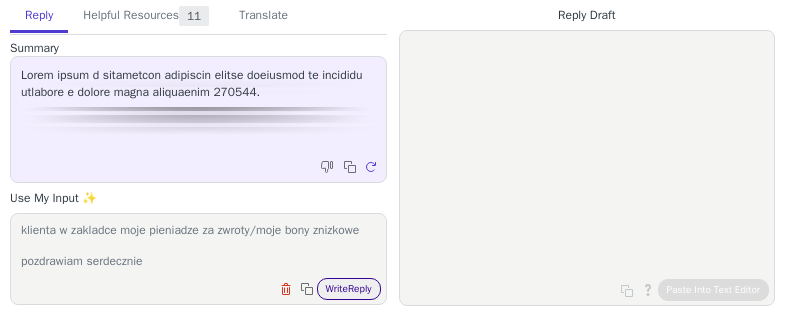 click on "Write  Reply" at bounding box center (349, 289) 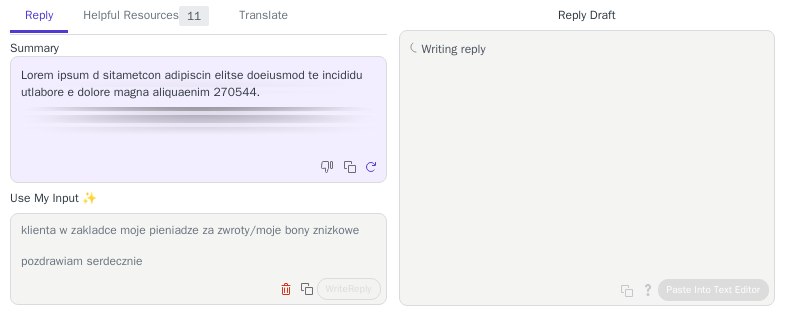 click on "Reply Helpful Resources  11   Translate Summary Rafał prosi o informacje dotyczące zwrotu pieniędzy za odesłane produkty i podaje numer zamówienia 385154. Copy to clipboard Regenerate Use My Input ✨ na anskim koncie znajduje sie nota kredytowa o ktora poprosil pan w momencie dokonywania zwrotu jest ona wazn przez rok do wykorzystania na nastepne zakupy w ekoi
moze zleici pan jej wymiane na zwrot na konto na swoim koncie klienta w zakladce moje pieniadze za zwroty/moje bony znizkowe
pozdrawiam serdecznie Clear field Copy to clipboard Write  Reply Knowledge Base Articles   5 Regenerate Tickets   3 Regenerate Macros   3 Regenerate From Detected Language czeski - čeština angielski (Stany Zjednoczone) - English (United States) duński - dansk niderlandzki - Nederlands francuski - français francuski (Kanada) - français (Canada) niemiecki - Deutsch włoski - italiano japoński - 日本語 Korean Norwegian polski Portuguese Portuguese (Brazil) Slovak hiszpański - español Swedish To czeski - čeština" at bounding box center [198, 153] 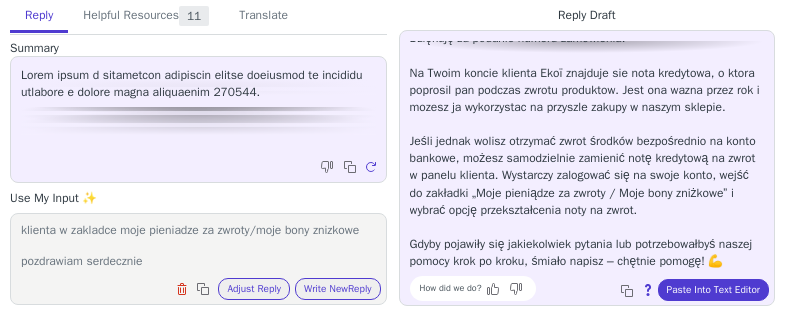 scroll, scrollTop: 80, scrollLeft: 0, axis: vertical 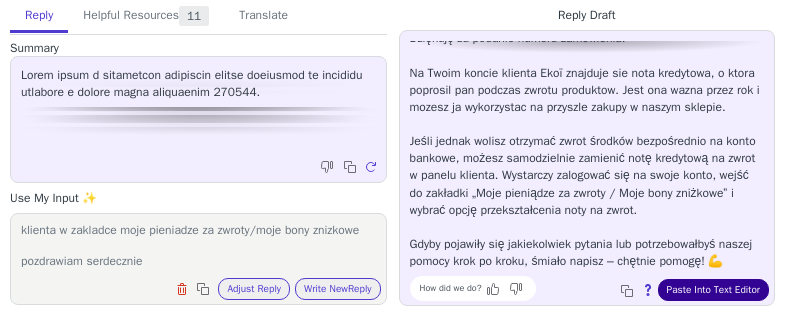 click on "Paste Into Text Editor" at bounding box center (713, 290) 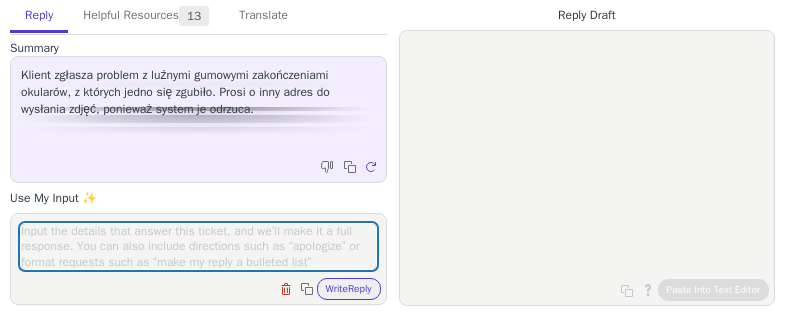 scroll, scrollTop: 0, scrollLeft: 0, axis: both 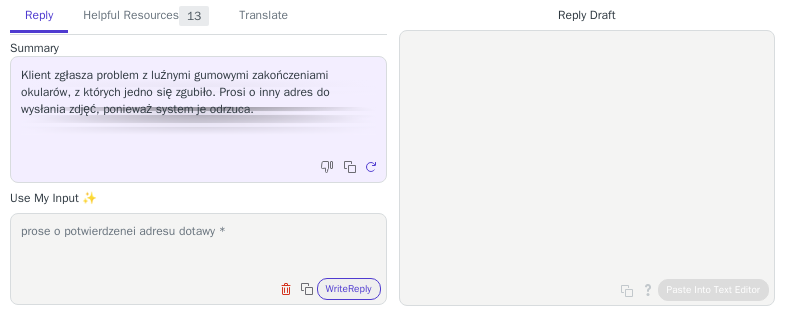 click on "prose o potwierdzenei adresu dotawy *" at bounding box center [198, 246] 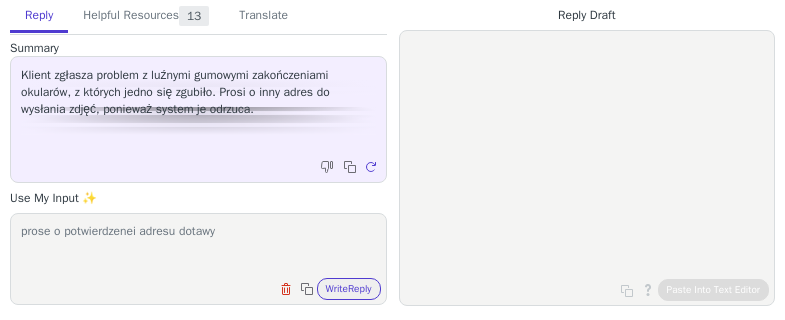 scroll, scrollTop: 0, scrollLeft: 0, axis: both 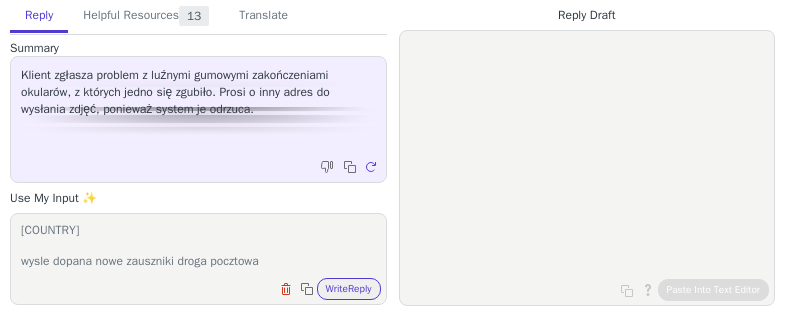 click on "prose o potwierdzenei adresu dotawy
[FIRST] [LAST]
[STREET], [NUMBER]/[APARTMENT]
[POSTAL_CODE] [CITY]
[COUNTRY]
wysle dopana nowe zauszniki droga pocztowa" at bounding box center [198, 246] 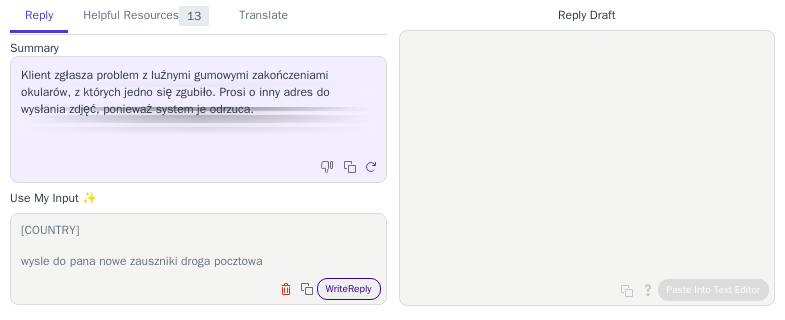 type on "prose o potwierdzenei adresu dotawy
[FIRST] [LAST]
[STREET], [NUMBER]/[APARTMENT]
[POSTAL_CODE] [CITY]
[COUNTRY]
wysle do pana nowe zauszniki droga pocztowa" 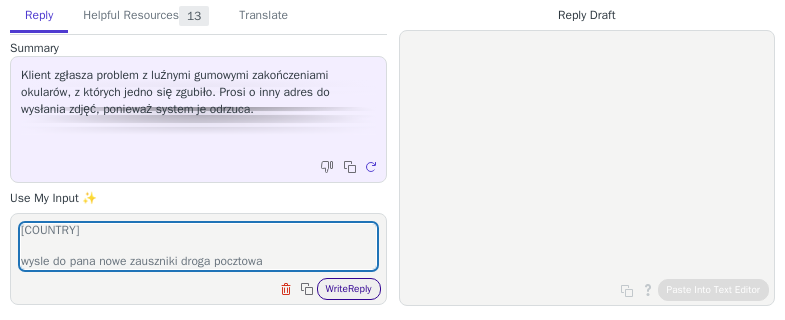 click on "Write  Reply" at bounding box center [349, 289] 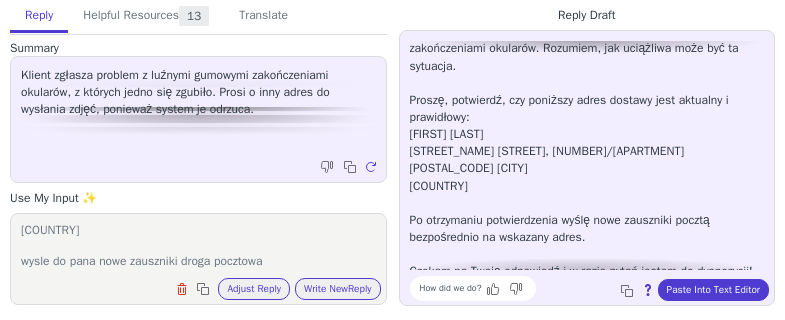 scroll, scrollTop: 80, scrollLeft: 0, axis: vertical 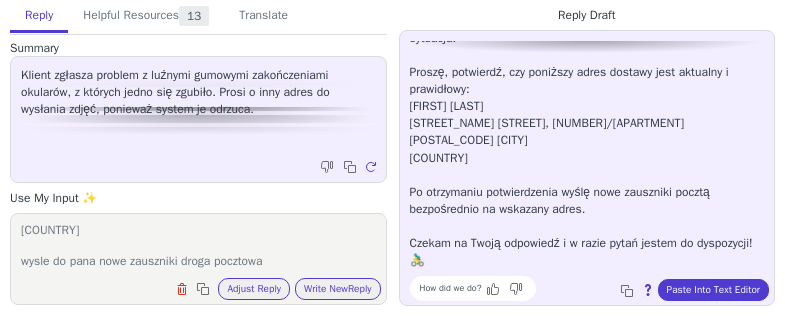 click on "How did we do?   Copy to clipboard About this reply Paste Into Text Editor" at bounding box center (597, 288) 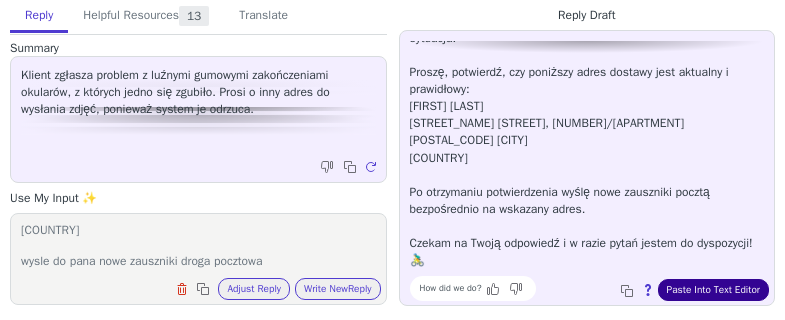 click on "Paste Into Text Editor" at bounding box center (713, 290) 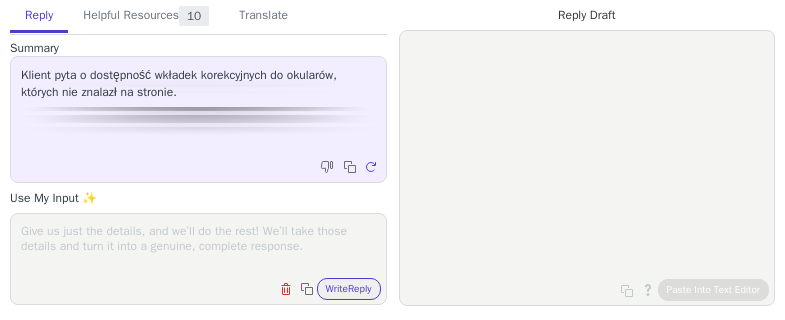 scroll, scrollTop: 0, scrollLeft: 0, axis: both 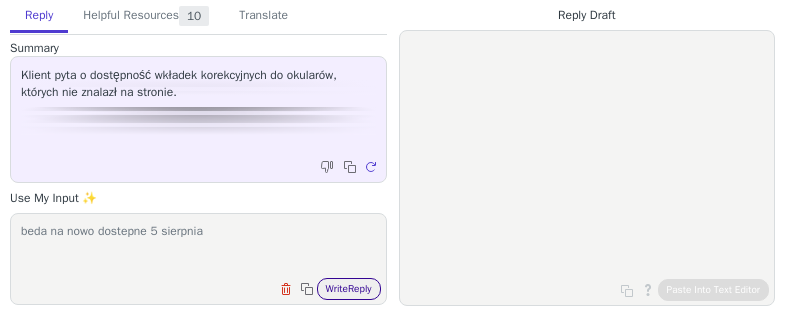 type on "beda na nowo dostepne 5 sierpnia" 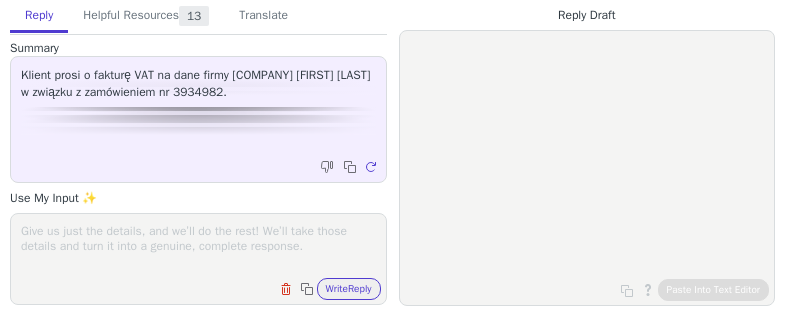 scroll, scrollTop: 0, scrollLeft: 0, axis: both 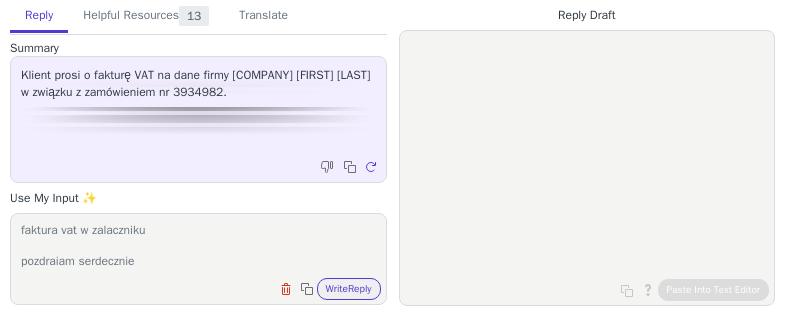 type on "faktura vat w zalaczniku
pozdraiam serdecznie" 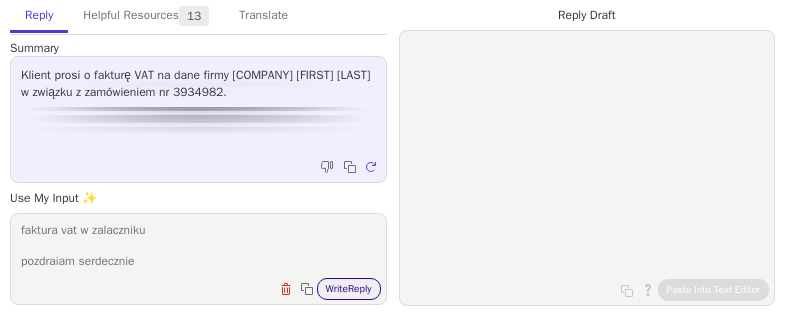 click on "Write  Reply" at bounding box center (349, 289) 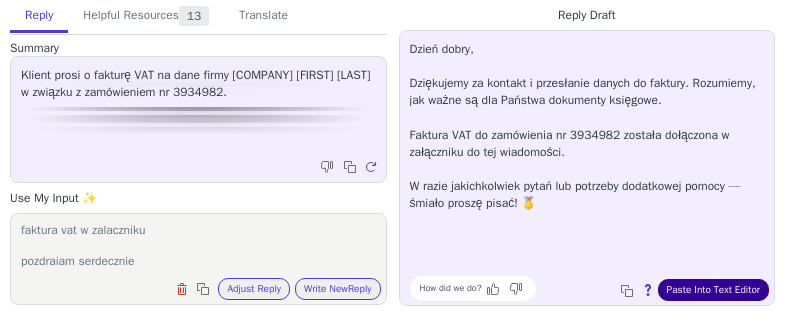 click on "Paste Into Text Editor" at bounding box center [713, 290] 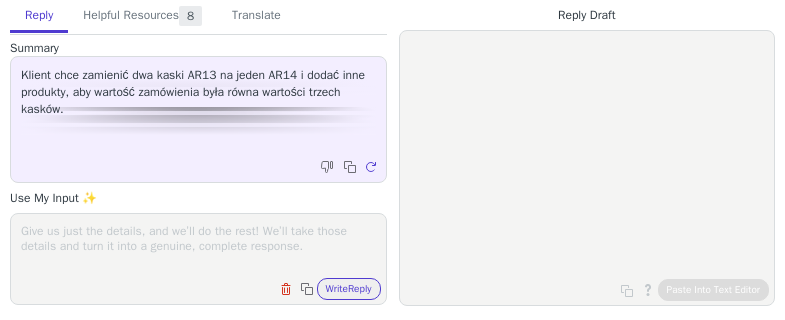 scroll, scrollTop: 0, scrollLeft: 0, axis: both 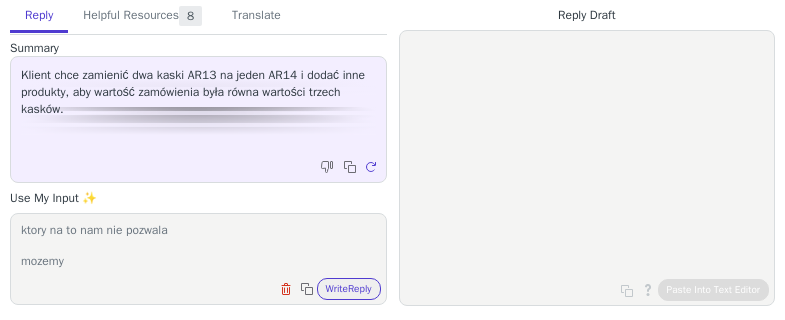 click on "niestety ni emozemy wymieniac produktow na inne i dodawac innych produktow do zamwoienia ze wzgledu na system logistyczny ktory na to nam nie pozwala
mozemy" at bounding box center [198, 246] 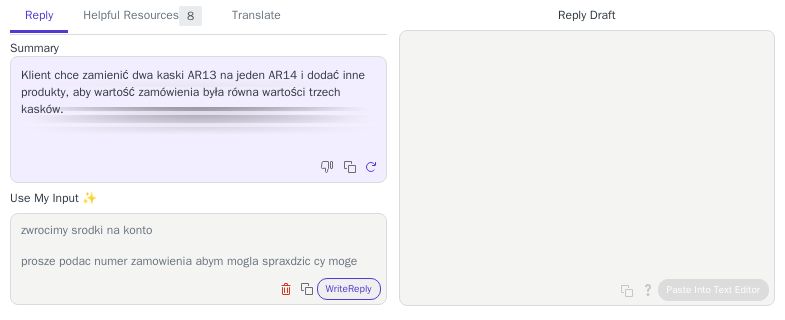 scroll, scrollTop: 125, scrollLeft: 0, axis: vertical 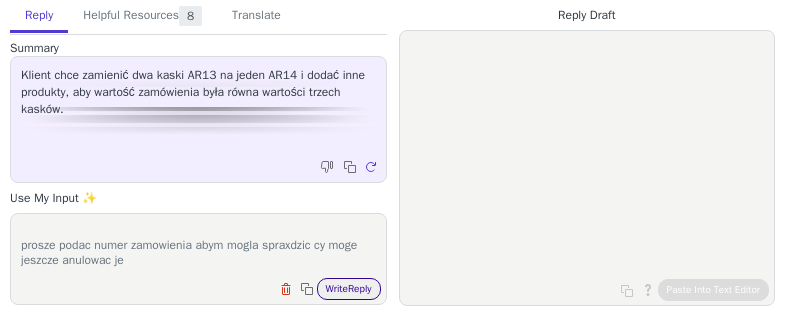 type on "niestety ni emozemy wymieniac produktow na inne i dodawac innych produktow do zamwoienia ze wzgledu na system logistyczny ktory na to nam nie pozwala
mozemy anulowac zawoienie na pewnym etapie jego realizacji gdy jest za pozno moze pan nam odeslac produkty lub odmowic przyjecia zmowineia i zlozyc nowe gdy zamwoienie do nas dotrze zwrocimy srodki na konto
prosze podac numer zamowienia abym mogla spraxdzic cy moge jeszcze anulowac je" 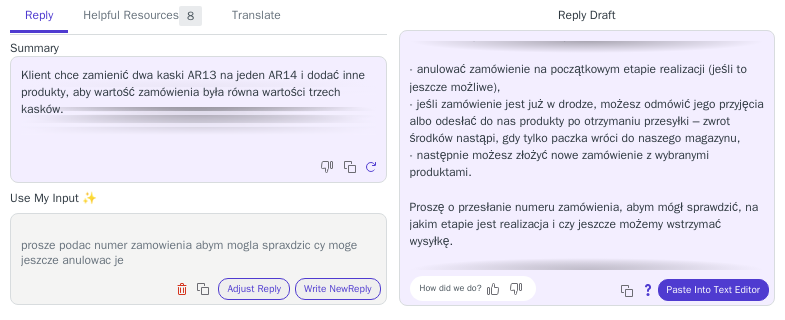 scroll, scrollTop: 200, scrollLeft: 0, axis: vertical 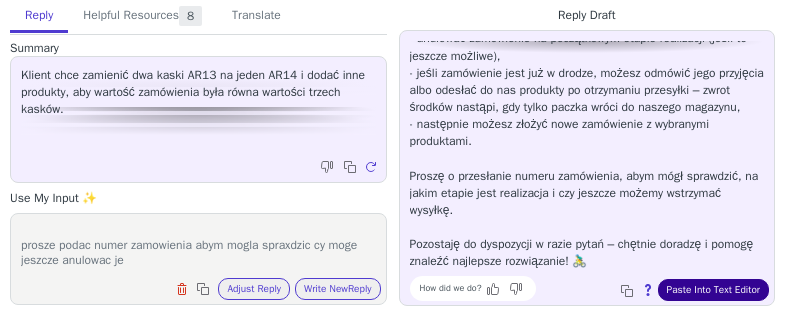 click on "Paste Into Text Editor" at bounding box center [713, 290] 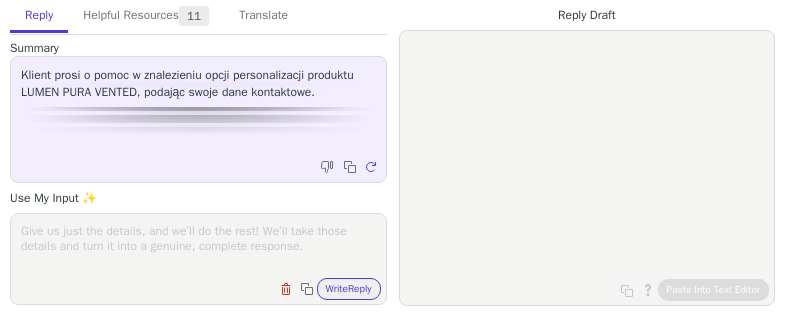 scroll, scrollTop: 0, scrollLeft: 0, axis: both 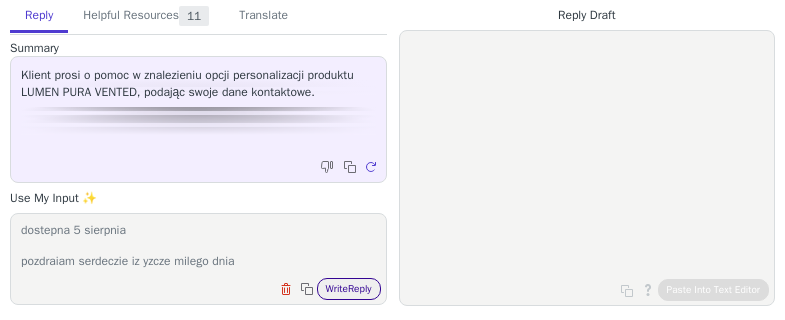 type on "jelsi chodzi o personaizacj grawerem nie jest ona mozliwa podczas wyprzedazy gdyz znacznie opoznia prace atelier bedzie na nowo dostepna 5 sierpnia
pozdraiam serdeczie iz yzcze milego dnia" 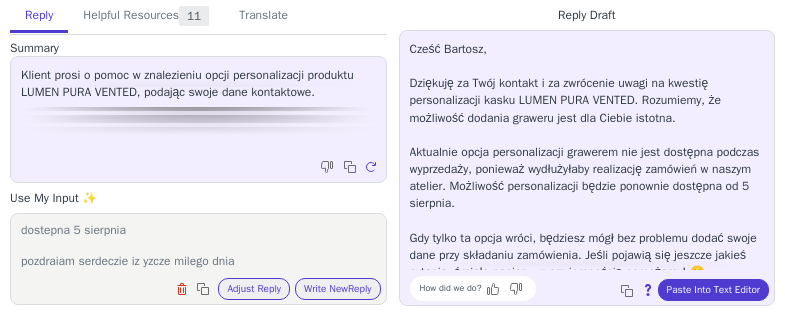 scroll, scrollTop: 11, scrollLeft: 0, axis: vertical 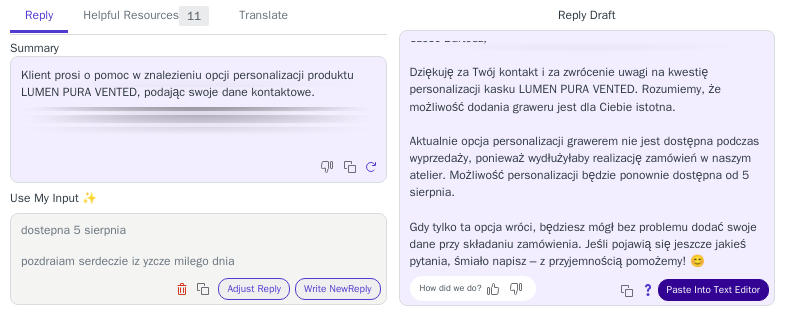 click on "Paste Into Text Editor" at bounding box center (713, 290) 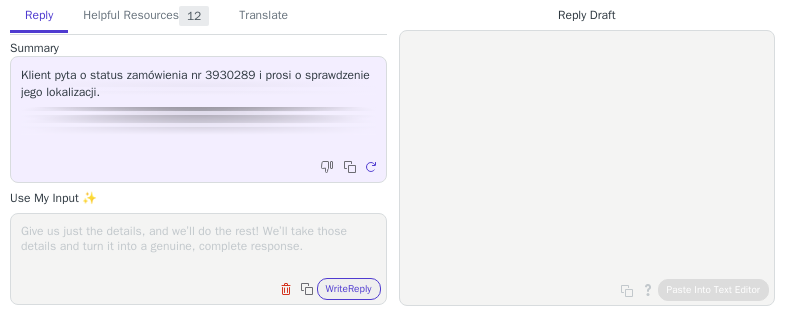 scroll, scrollTop: 0, scrollLeft: 0, axis: both 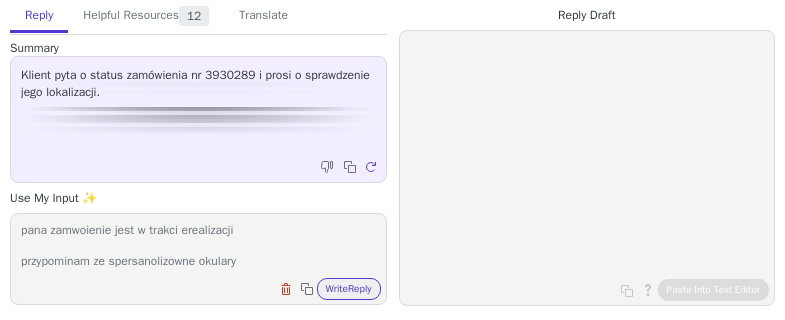 drag, startPoint x: 246, startPoint y: 259, endPoint x: 22, endPoint y: 265, distance: 224.08034 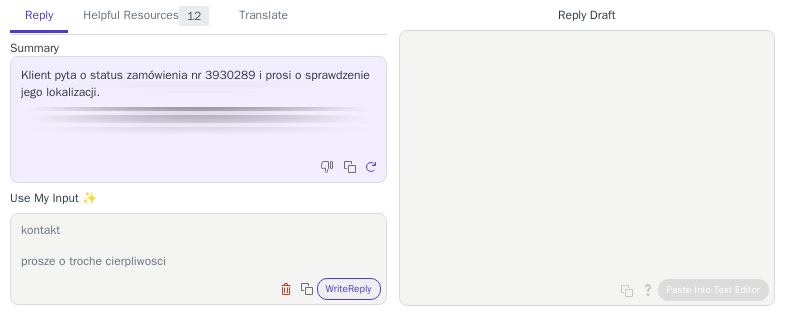 scroll, scrollTop: 171, scrollLeft: 0, axis: vertical 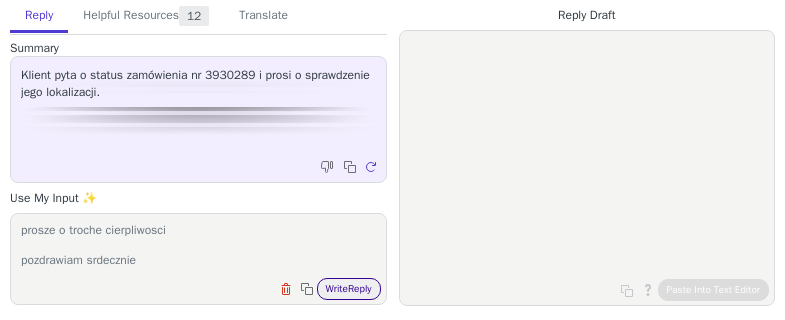 type on "pana zamwoienie jest w trakci erealizacji
przypominam ze spersanolizowane okulary sa realizowane w ciagu 4 dni roboczych
informuje rowniez ze podczas duzych wyprzedazy black friday i swiat realizacja zamowien moze wydluzyc sie do 48h
informacje o tym znajdzie pan na naszejs tronie w zakladce pomoc i kontakt
prosze o troche cierpliwosci
pozdrawiam srdecznie" 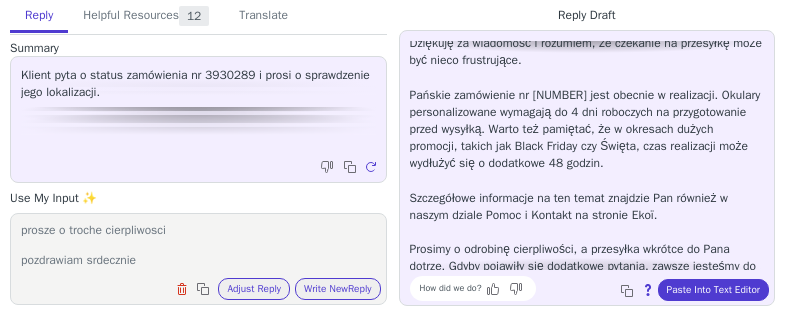 scroll, scrollTop: 62, scrollLeft: 0, axis: vertical 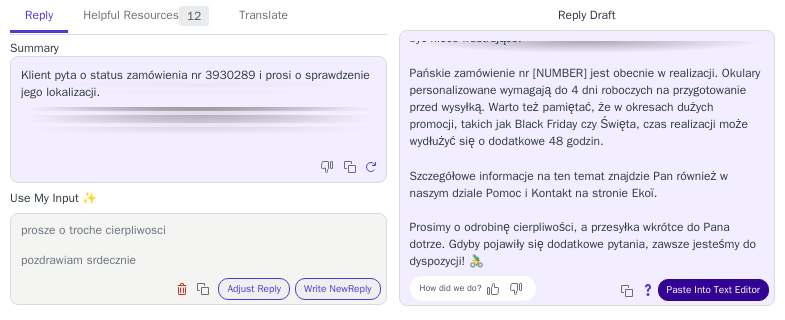 click on "Paste Into Text Editor" at bounding box center (713, 290) 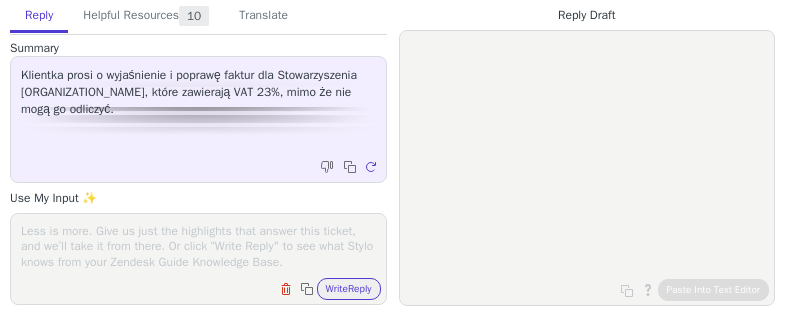 scroll, scrollTop: 0, scrollLeft: 0, axis: both 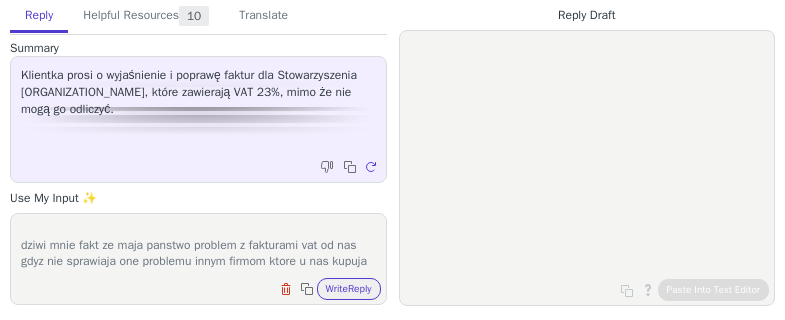 click on "firma Ekoi prowadzi sprzedaz w systemie b2c a nie b2b i nie ma oboaizlu wystawiania faktur VAT
dziwi mnie fakt ze maja panstwo problem z fakturami vat od nas gdyz nie sprawiaja one problemu innym firmom ktore u nas kupuja" at bounding box center (198, 246) 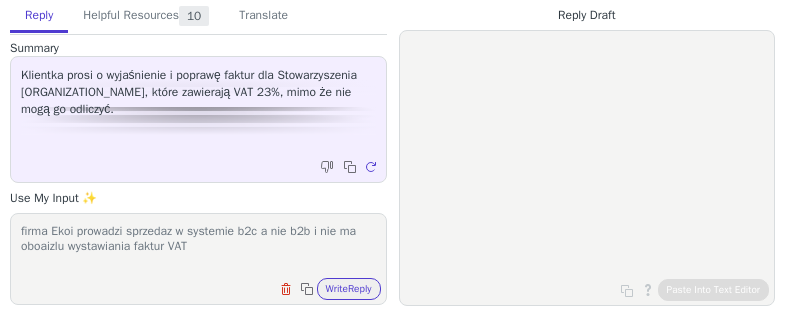 scroll, scrollTop: 100, scrollLeft: 0, axis: vertical 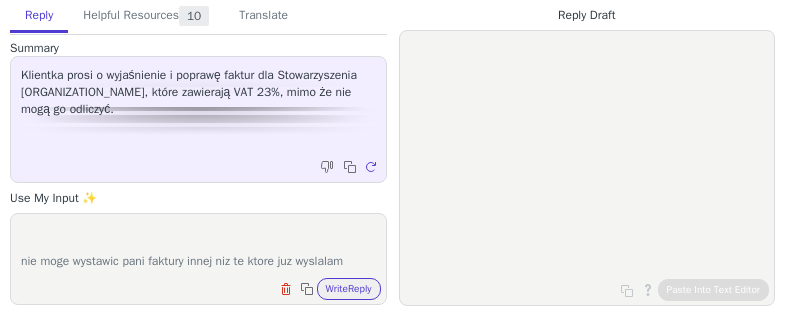 click on "firma Ekoi prowadzi sprzedaz w systemie b2c a nie b2b i nie ma oboaizlu wystawiania faktur VAT
dziwi mnie fakt ze maja panstwo problem z fakturami vat od nas gdyz nie sprawiaja one problemu innym firmom ktore u nas kupuja
nie moge wystawic pani faktury innej niz te ktore juz wyslalam" at bounding box center [198, 246] 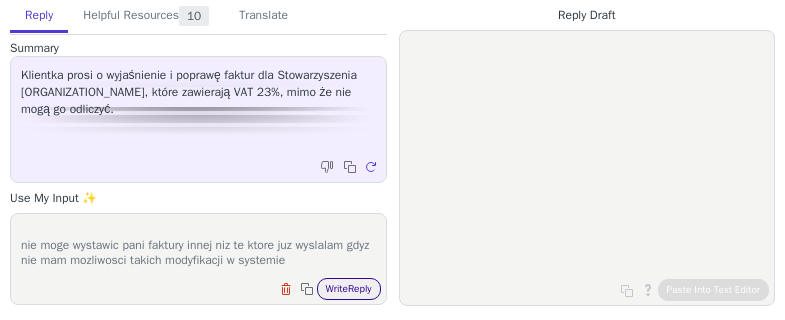 type on "firma Ekoi prowadzi sprzedaz w systemie b2c a nie b2b i nie ma oboaizlu wystawiania faktur VAT
dziwi mnie fakt ze maja panstwo problem z fakturami vat od nas gdyz nie sprawiaja one problemu innym firmom ktore u nas kupuja
nie moge wystawic pani faktury innej niz te ktore juz wyslalam gdyz nie mam mozliwosci takich modyfikacji w systemie" 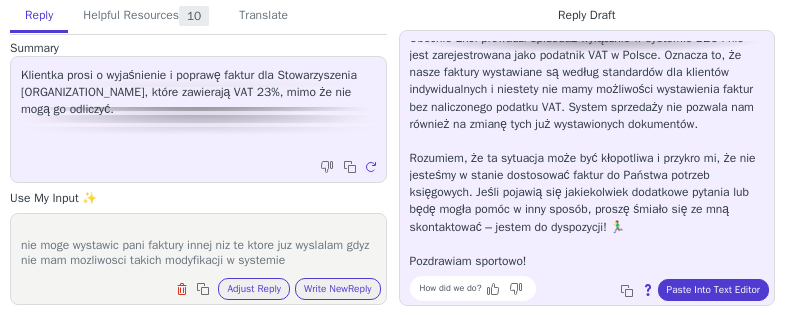 scroll, scrollTop: 48, scrollLeft: 0, axis: vertical 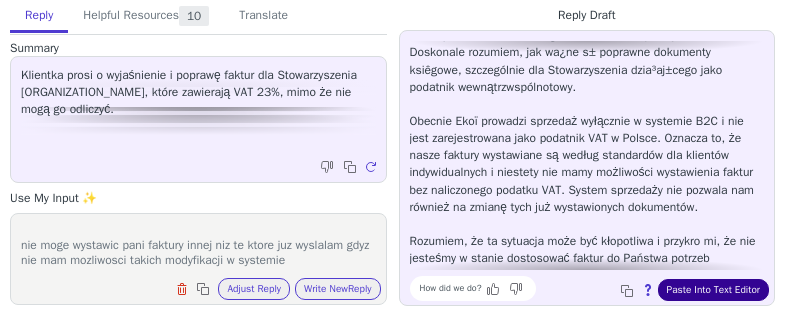 click on "Paste Into Text Editor" at bounding box center [713, 290] 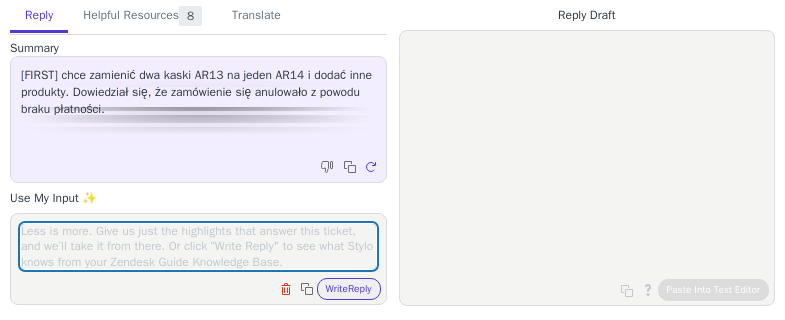 scroll, scrollTop: 0, scrollLeft: 0, axis: both 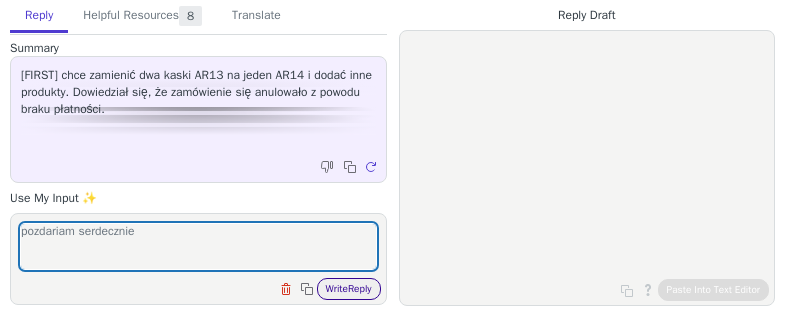 type on "pozdariam serdecznie" 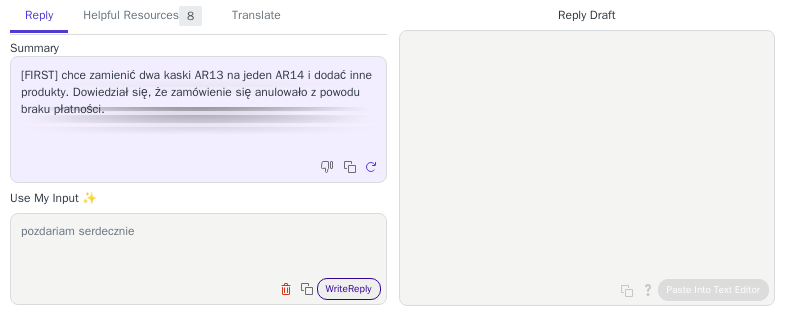 drag, startPoint x: 358, startPoint y: 296, endPoint x: 349, endPoint y: 284, distance: 15 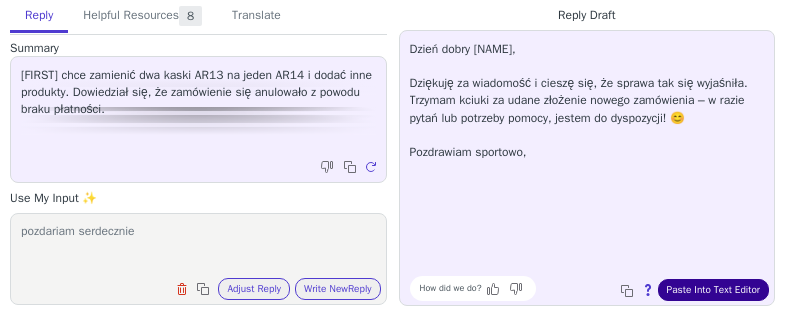 click on "Paste Into Text Editor" at bounding box center [713, 290] 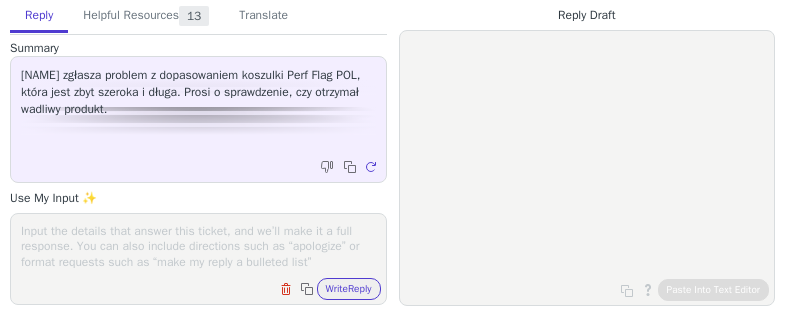 scroll, scrollTop: 0, scrollLeft: 0, axis: both 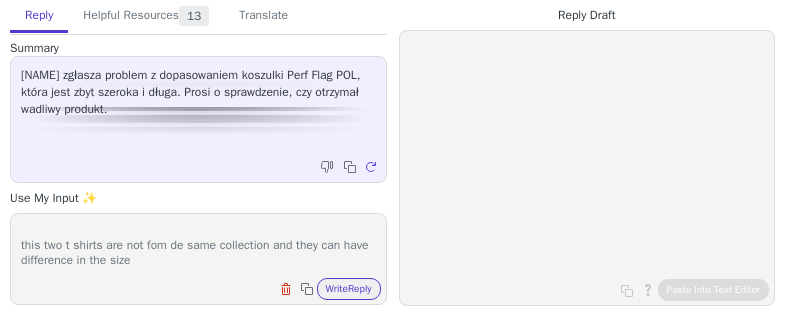 click on "Hello [NAME]
this two t shirts are not fom de same collection and they can have difference in the size" at bounding box center (198, 246) 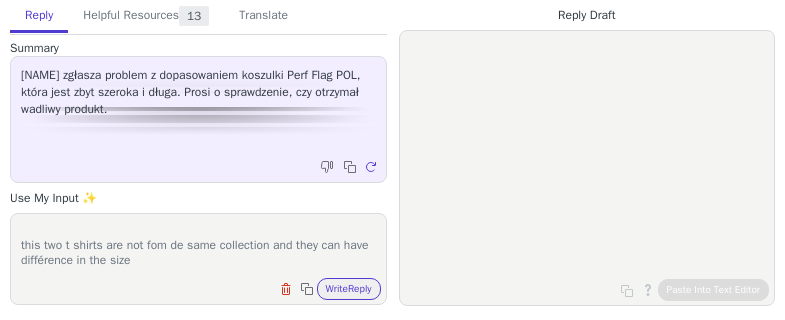 scroll, scrollTop: 45, scrollLeft: 0, axis: vertical 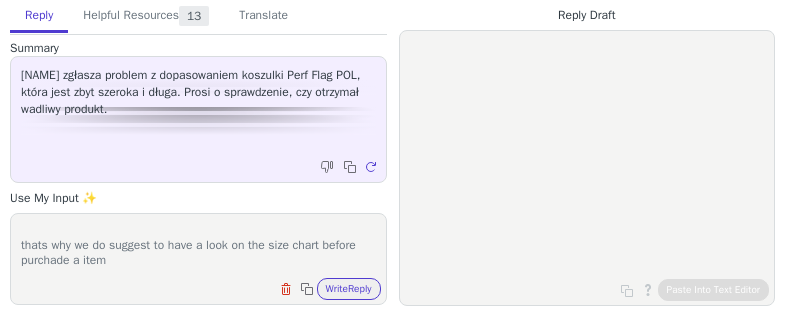 click on "Hello [NAME]
this two t shirts are not fom de same collection and they can have différence in the size
thats why we do suggest to have a look on the size chart before purchade a item" at bounding box center (198, 246) 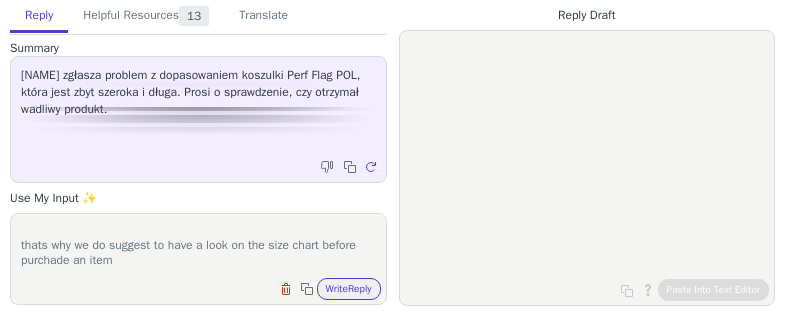 scroll, scrollTop: 91, scrollLeft: 0, axis: vertical 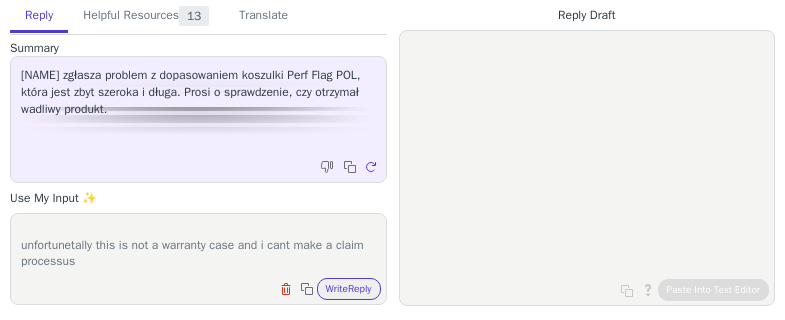 click on "Hello [NAME]
this two t shirts are not fom de same collection and they can have différence in the size
thats why we do suggest to have a look on the size chart before purchade an item on our website
unfortunetally this is not a warranty case and i cant make a claim processus" at bounding box center [198, 246] 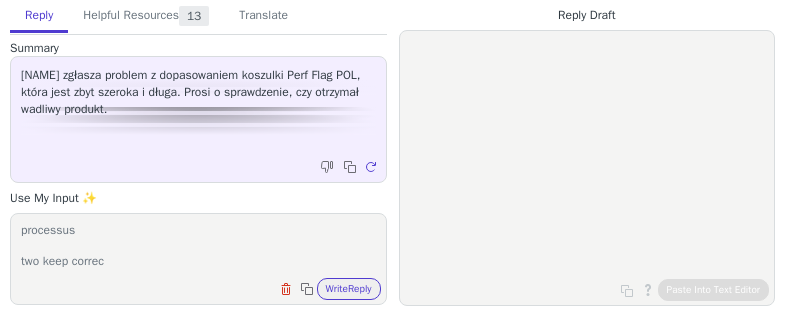 click on "Hello [NAME]
this two t shirts are not fom de same collection and they can have différence in the size
thats why we do suggest to have a look on the size chart before purchade an item on our website
unfortunetally this is not a warranty case and i cant make a claim processus
two keep correc" at bounding box center [198, 246] 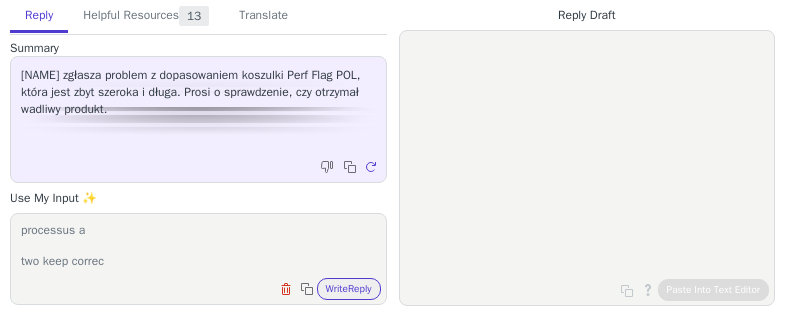scroll, scrollTop: 137, scrollLeft: 0, axis: vertical 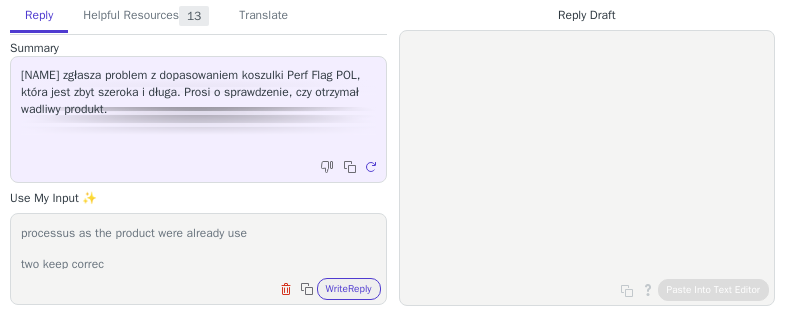 click on "Hello [NAME]
this two t shirts are not fom de same collection and they can have différence in the size
thats why we do suggest to have a look on the size chart before purchade an item on our website
unfortunetally this is not a warranty case and i cant make a claim processus as the product were already use
two keep correc" at bounding box center (198, 246) 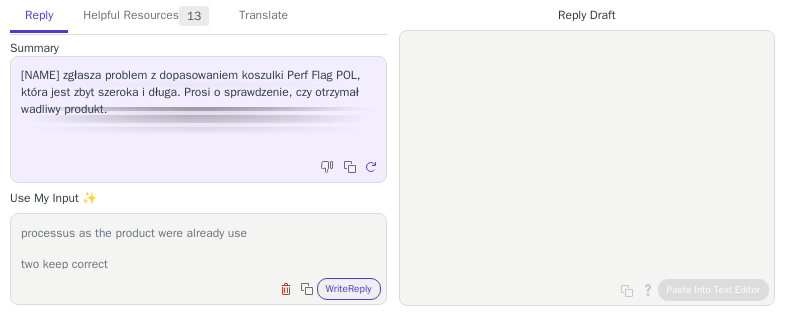 scroll, scrollTop: 140, scrollLeft: 0, axis: vertical 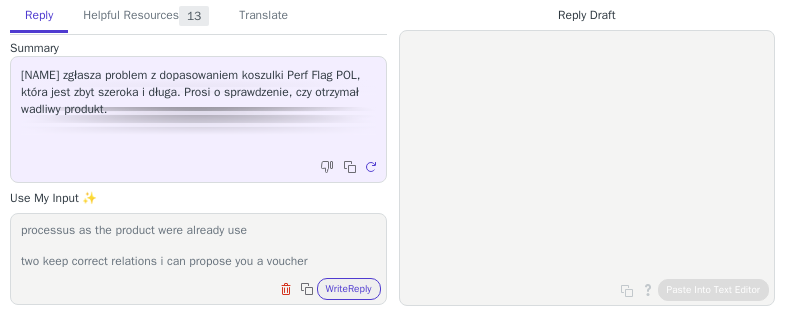 click on "Hello [NAME]
this two t shirts are not fom de same collection and they can have différence in the size
thats why we do suggest to have a look on the size chart before purchade an item on our website
unfortunetally this is not a warranty case and i cant make a claim processus as the product were already use
two keep correct relations i can propose you a voucher" at bounding box center (198, 246) 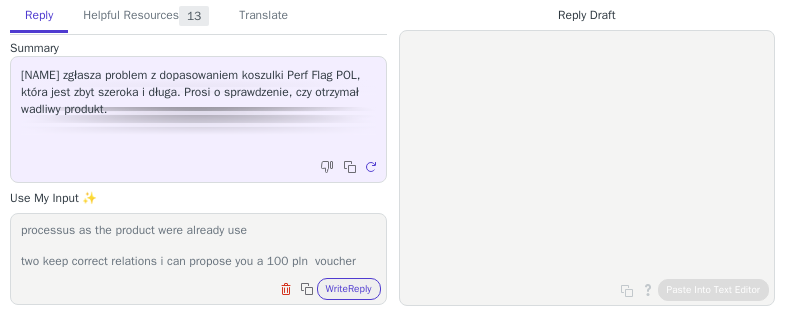 click on "Hello [NAME]
this two t shirts are not fom de same collection and they can have différence in the size
thats why we do suggest to have a look on the size chart before purchade an item on our website
unfortunetally this is not a warranty case and i cant make a claim processus as the product were already use
two keep correct relations i can propose you a 100 pln  voucher" at bounding box center [198, 246] 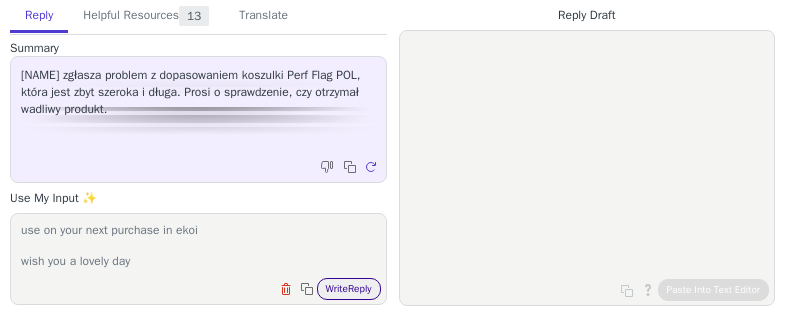 scroll, scrollTop: 217, scrollLeft: 0, axis: vertical 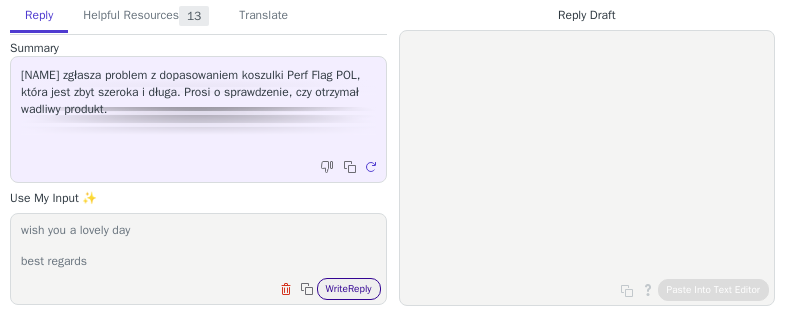 type on "Hello [FIRST]
this two t shirts are not fom de same collection and they can have différence in the size
thats why we do suggest to have a look on the size chart before purchade an item on our website
unfortunetally this is not a warranty case and i cant make a claim processus as the product were already use
two keep correct relations i can propose you a 100 pln  voucher to use on your next purchase in ekoi
wish you a lovely day
best regards" 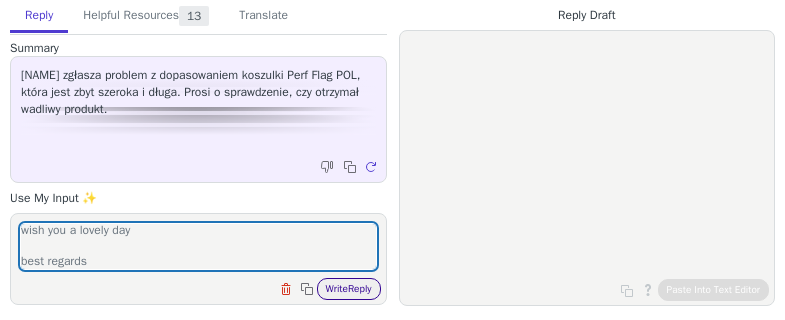click on "Write  Reply" at bounding box center (349, 289) 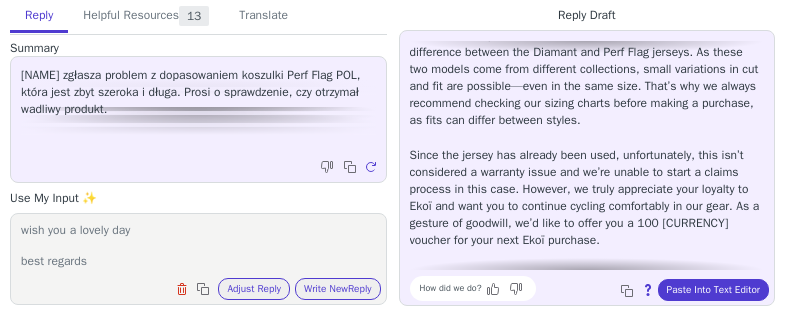 scroll, scrollTop: 165, scrollLeft: 0, axis: vertical 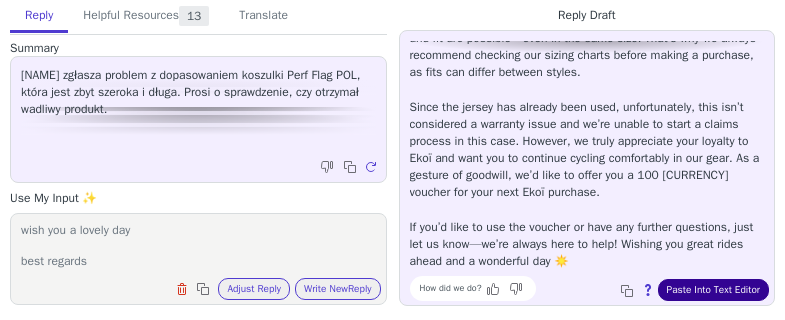 click on "Paste Into Text Editor" at bounding box center [713, 290] 